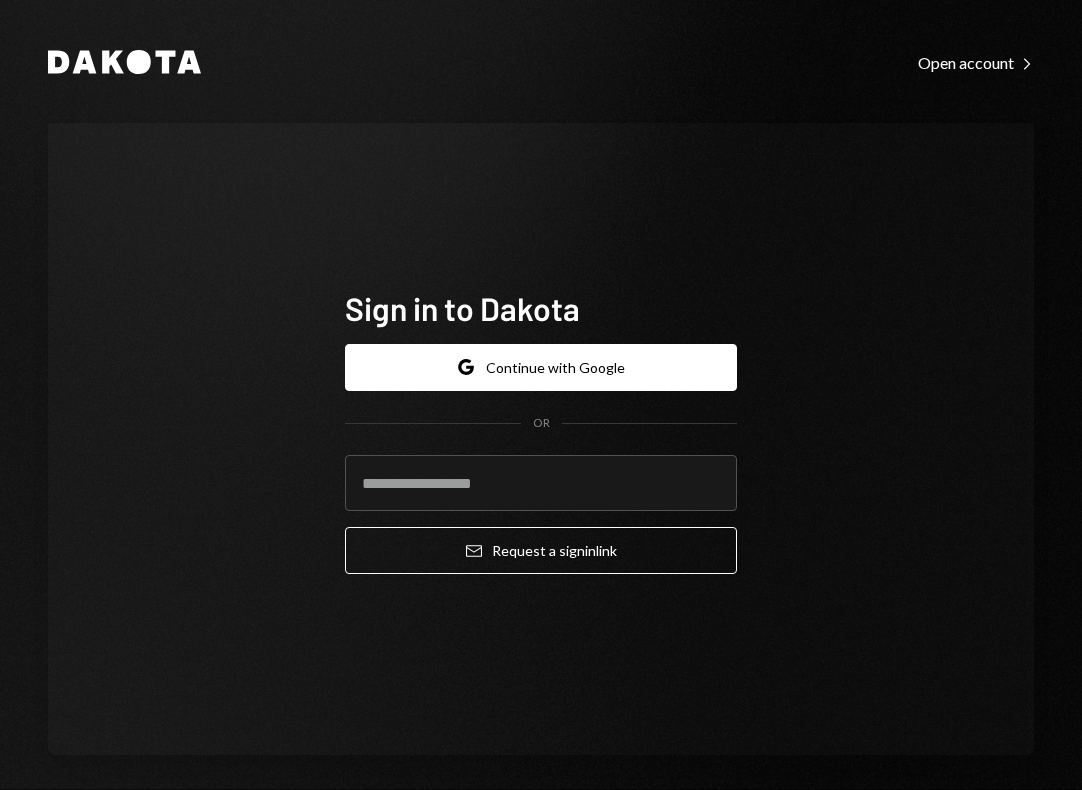 scroll, scrollTop: 0, scrollLeft: 0, axis: both 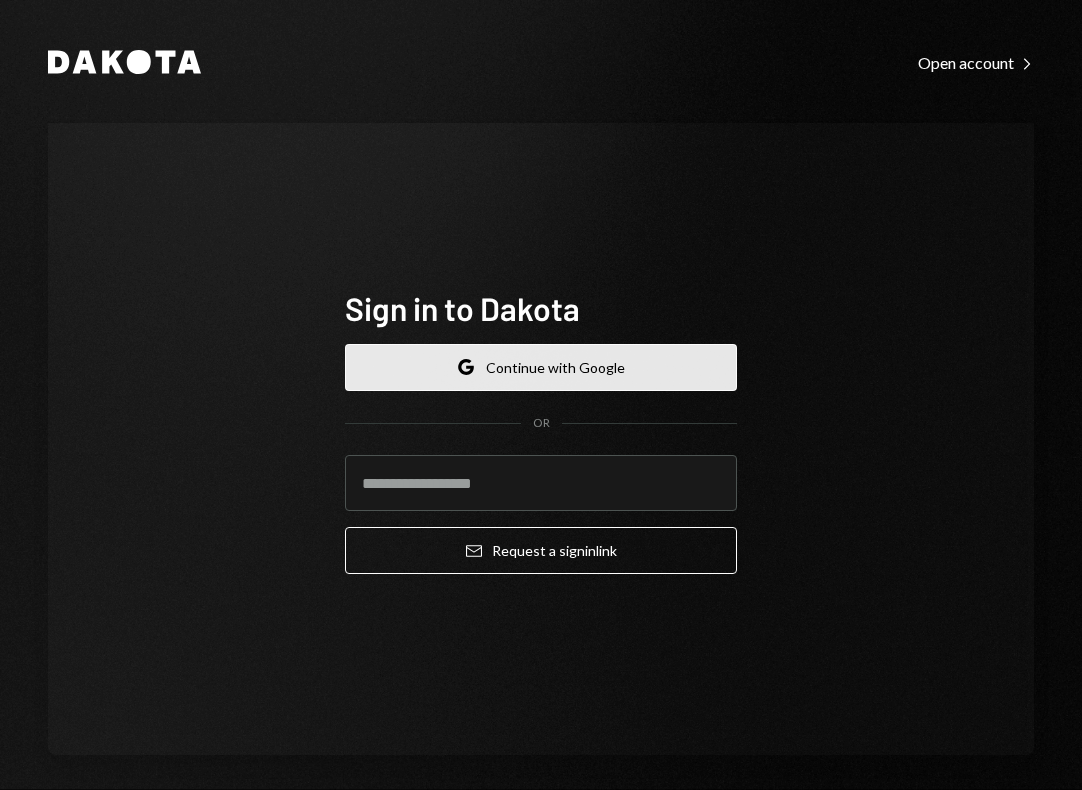 click on "Google  Continue with Google" at bounding box center (541, 367) 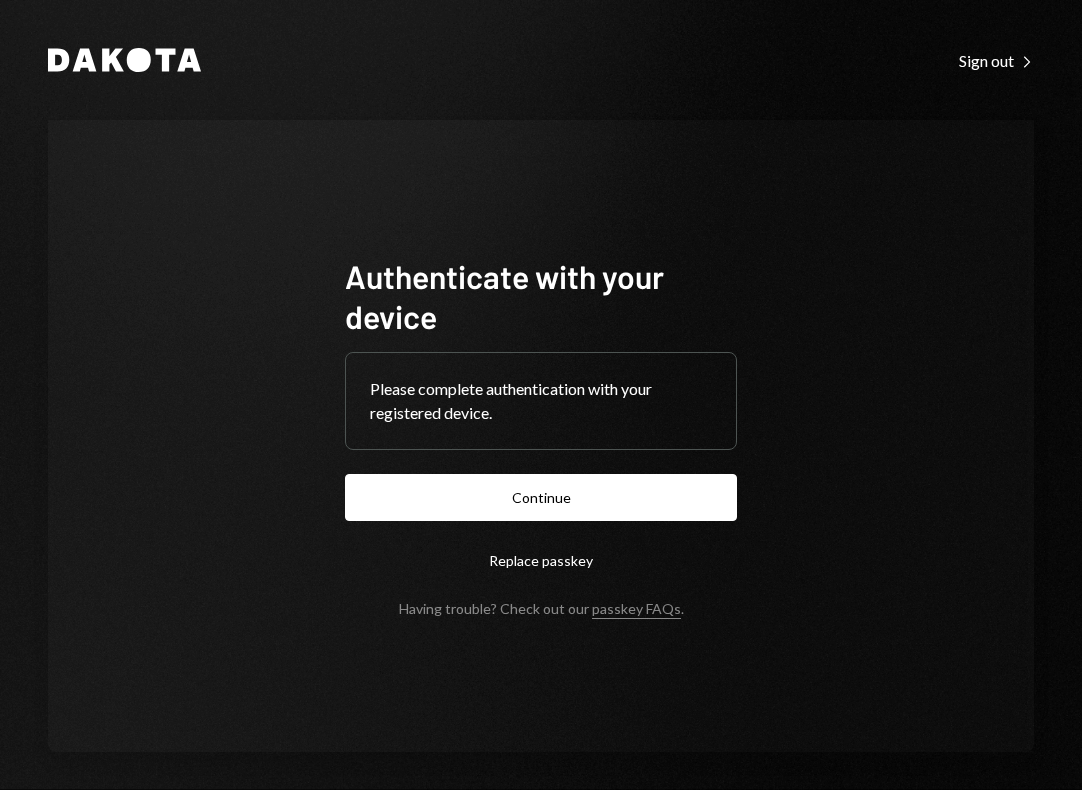 scroll, scrollTop: 0, scrollLeft: 0, axis: both 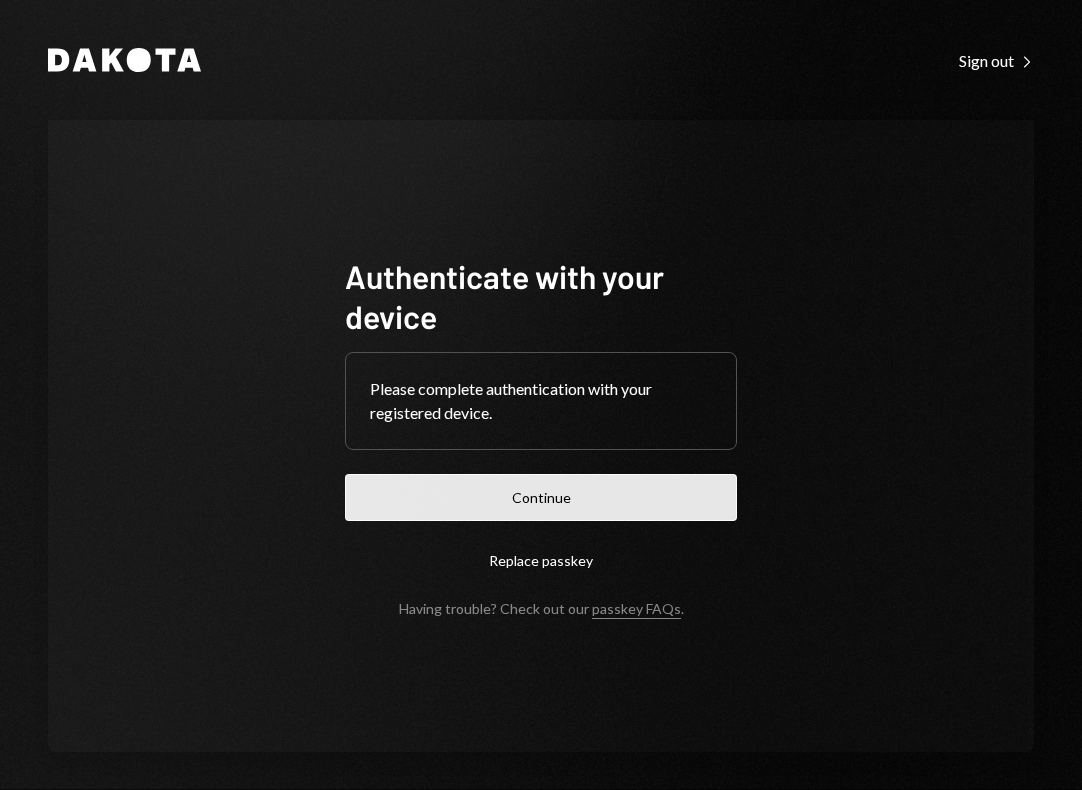 click on "Continue" at bounding box center (541, 497) 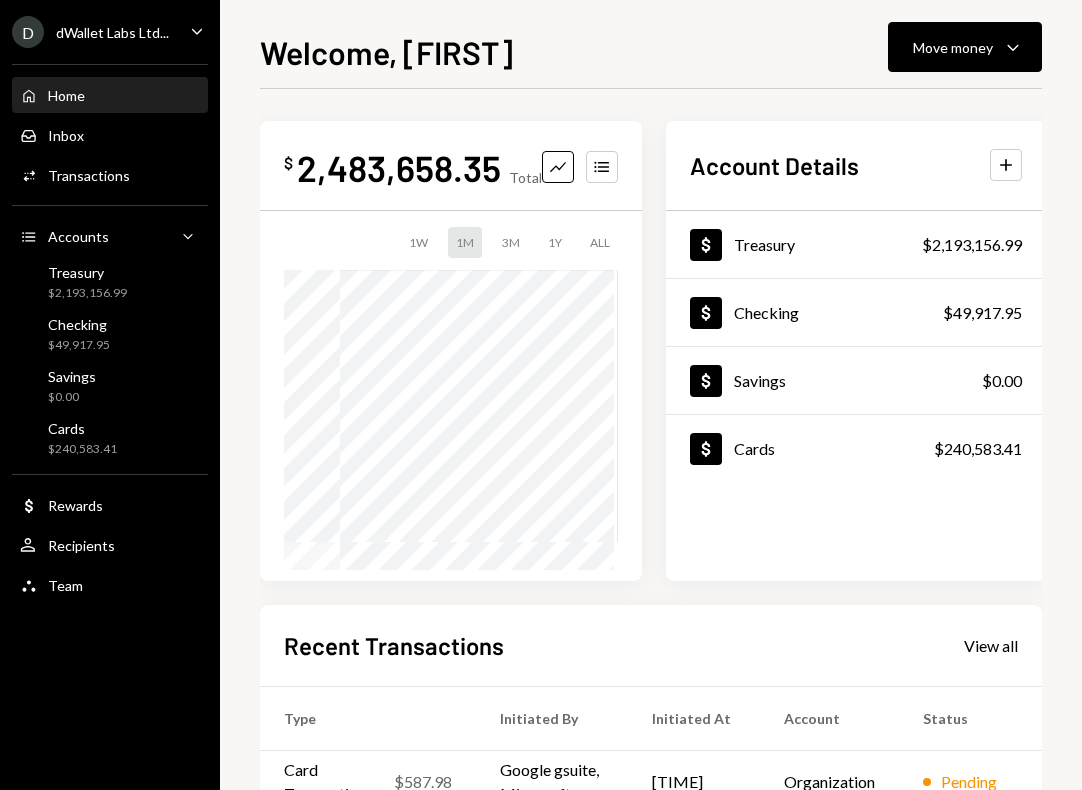 click on "Caret Down" 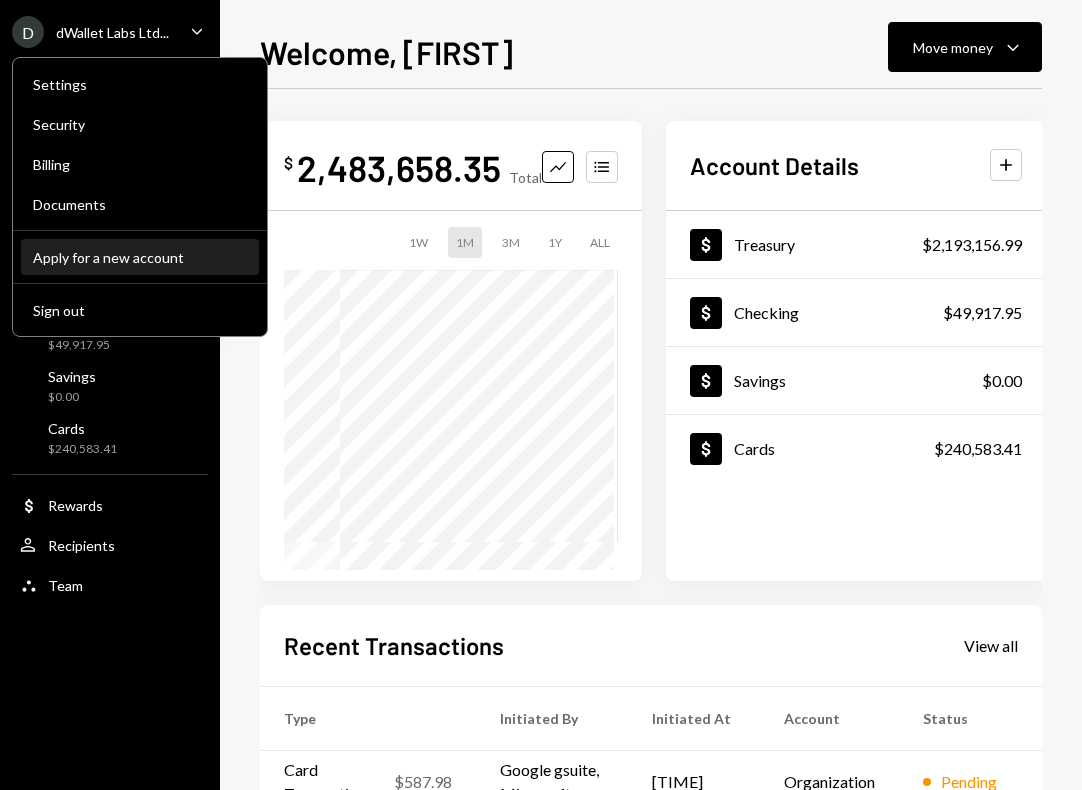 click on "Apply for a new account" at bounding box center [140, 257] 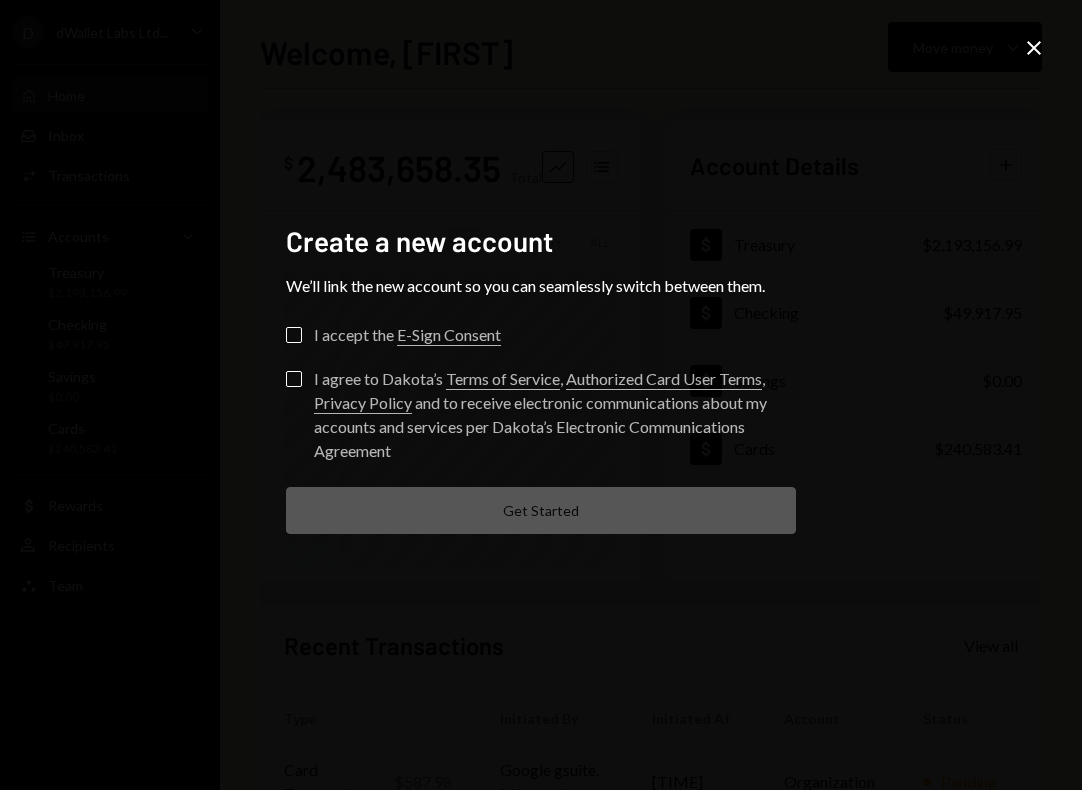 click on "I accept the   E-Sign Consent" at bounding box center [294, 335] 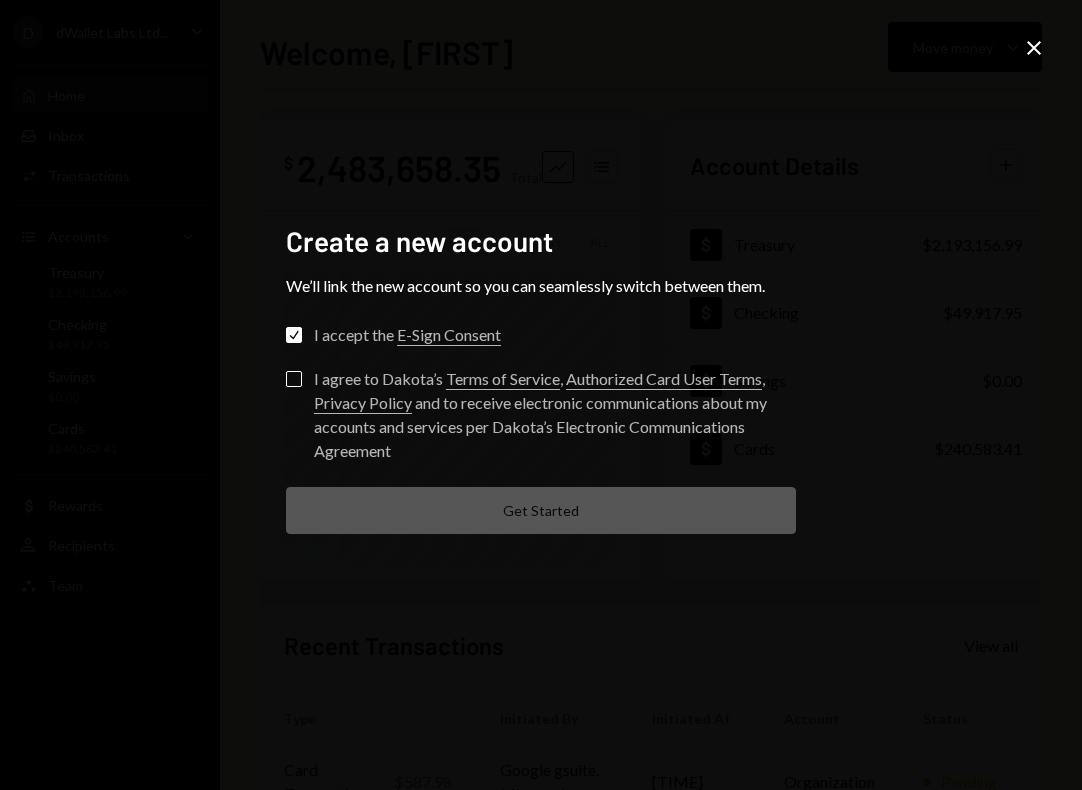 click on "I agree to Dakota’s   Terms of Service ,   Authorized Card User Terms ,   Privacy Policy   and to receive electronic communications about my accounts and services per Dakota’s Electronic Communications Agreement" at bounding box center (294, 379) 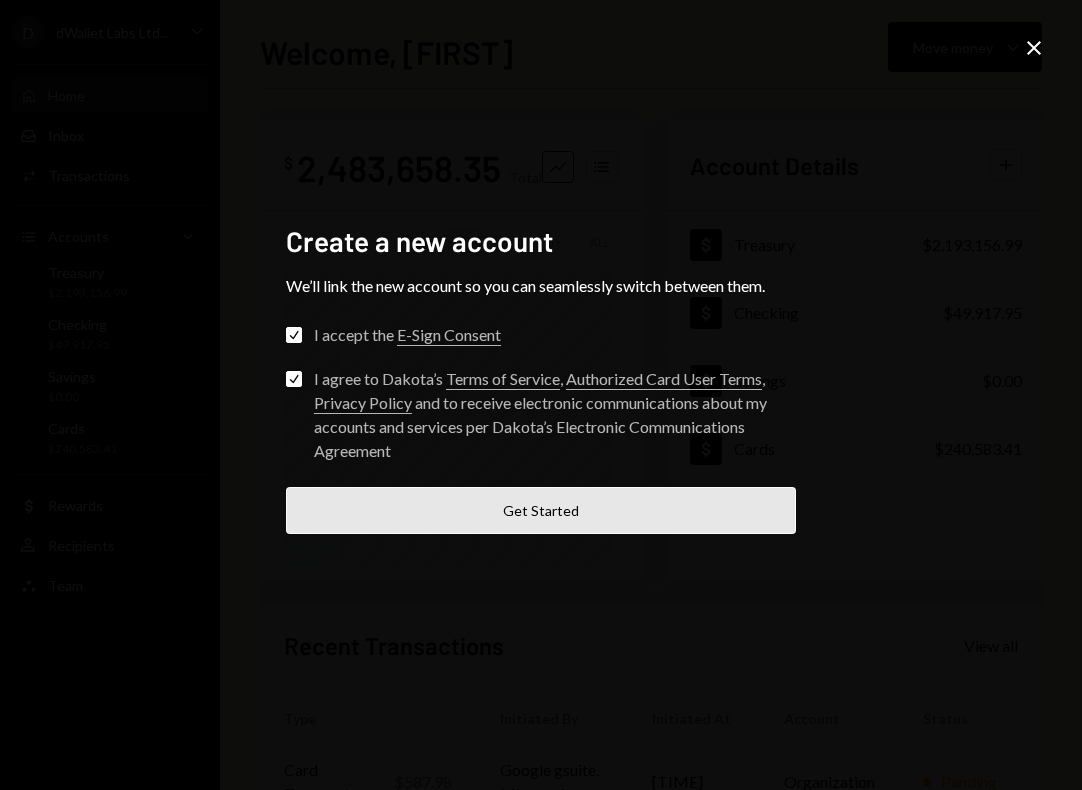 click on "Get Started" at bounding box center (541, 510) 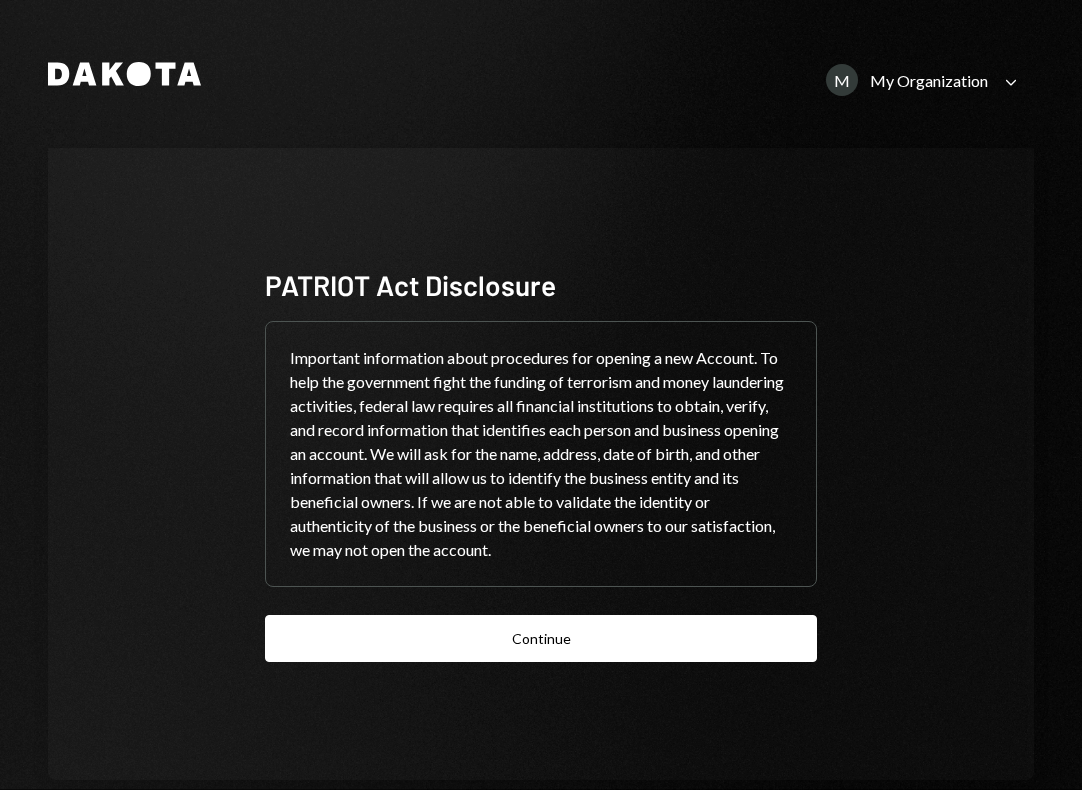 scroll, scrollTop: 38, scrollLeft: 0, axis: vertical 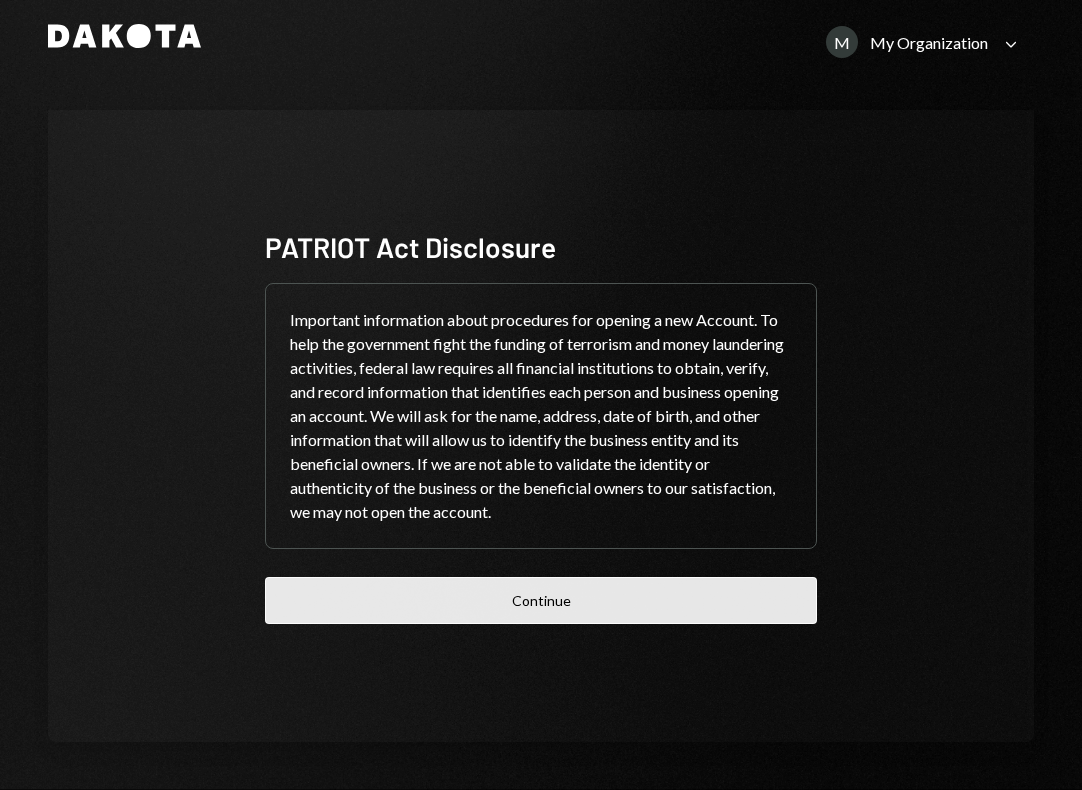 click on "Continue" at bounding box center [541, 600] 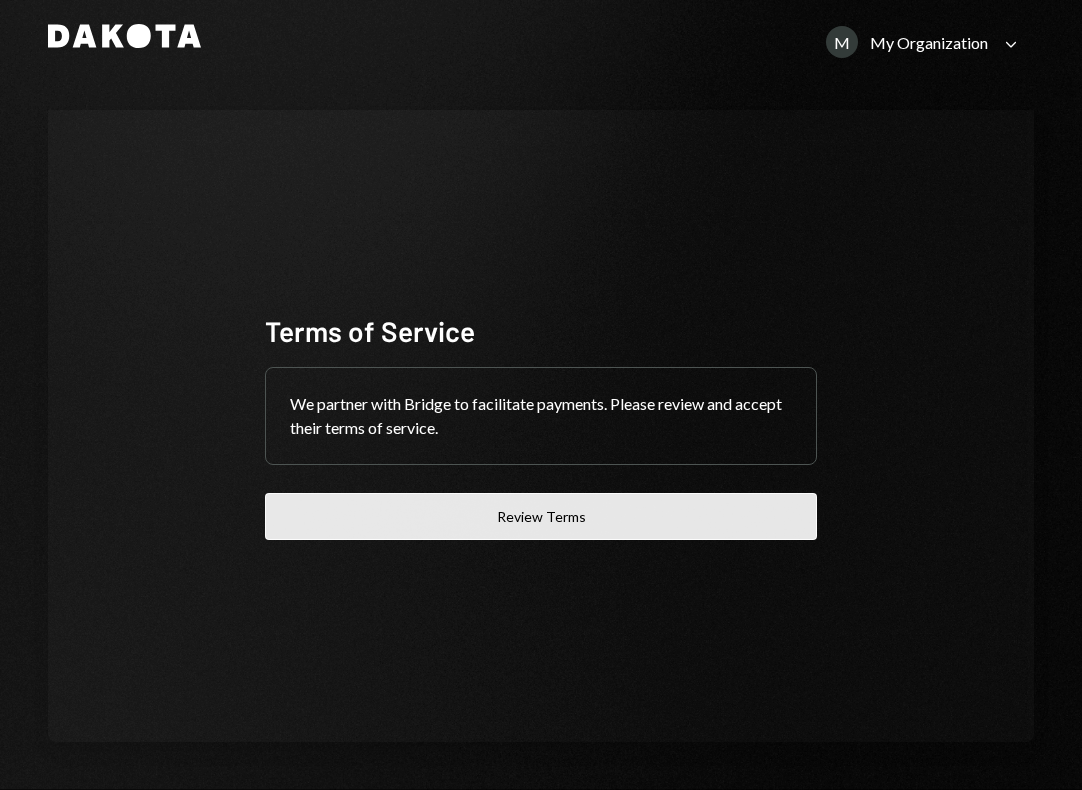 click on "Review Terms" at bounding box center [541, 516] 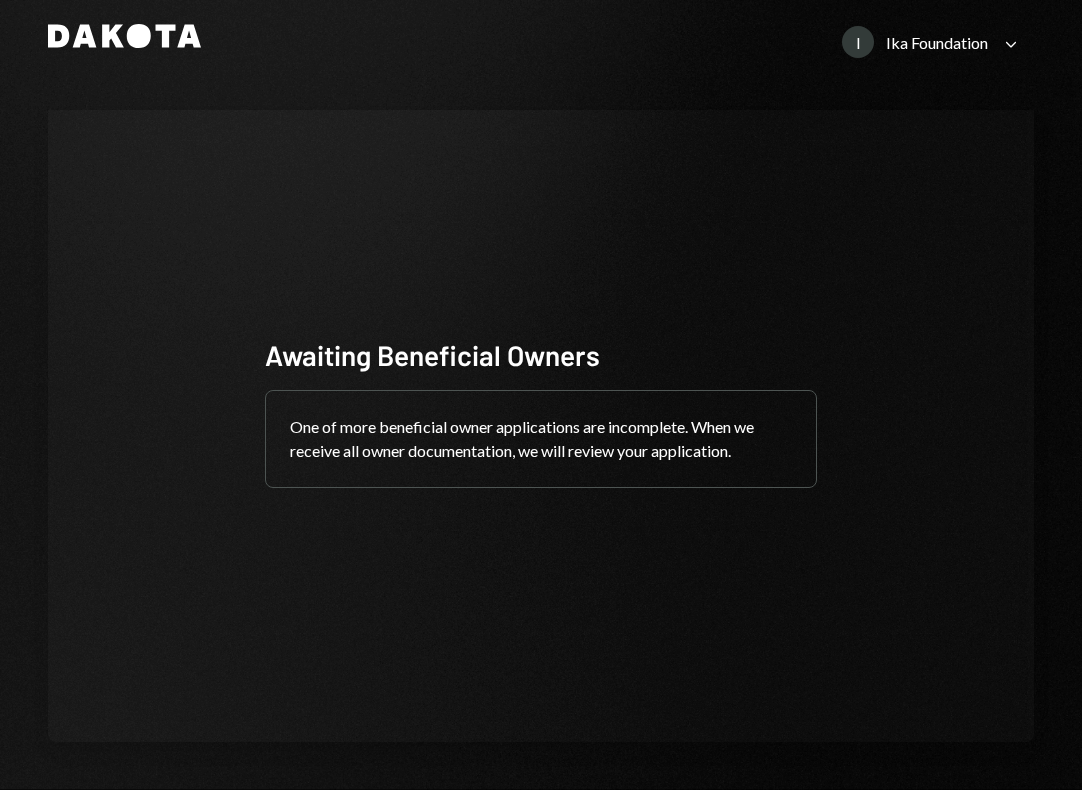 click on "Ika Foundation" at bounding box center [937, 42] 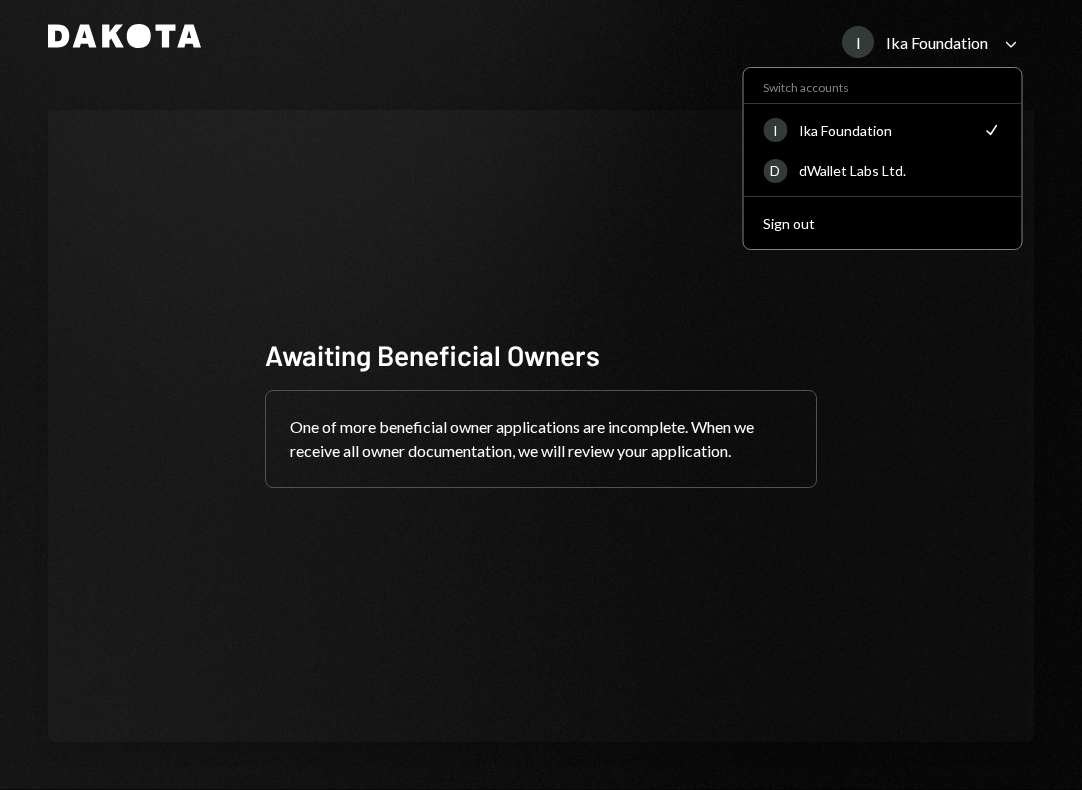 click on "Ika Foundation" at bounding box center (937, 42) 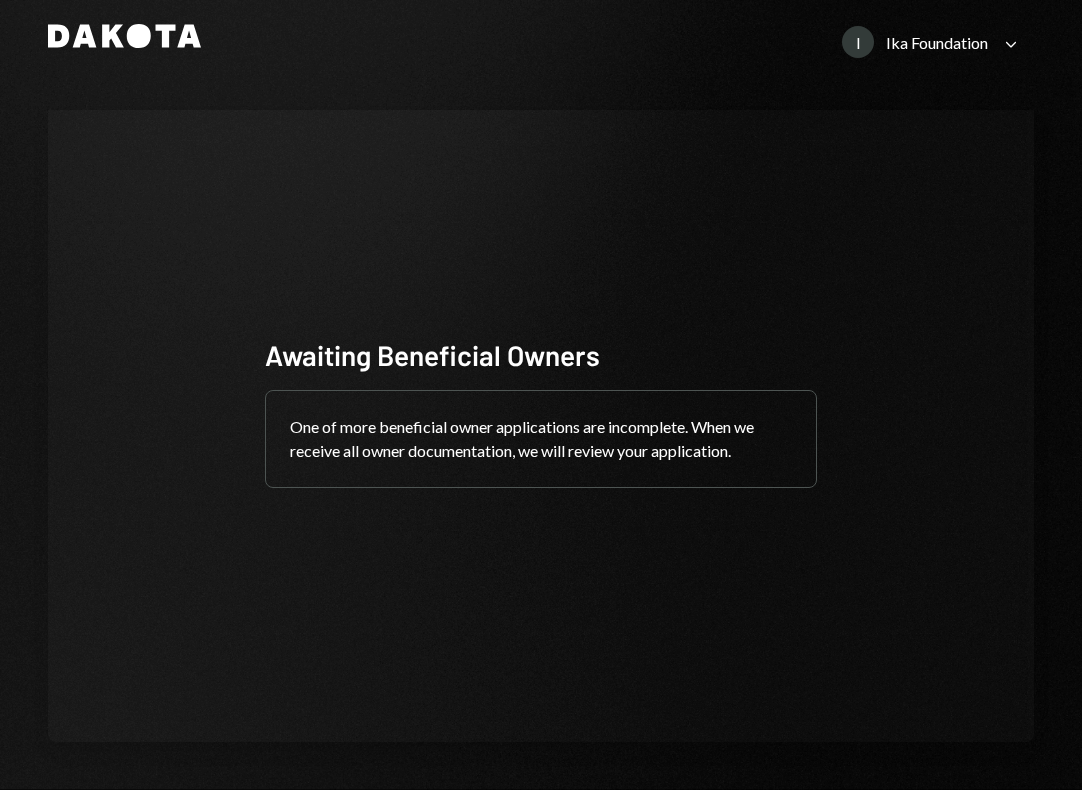 click on "Dakota" 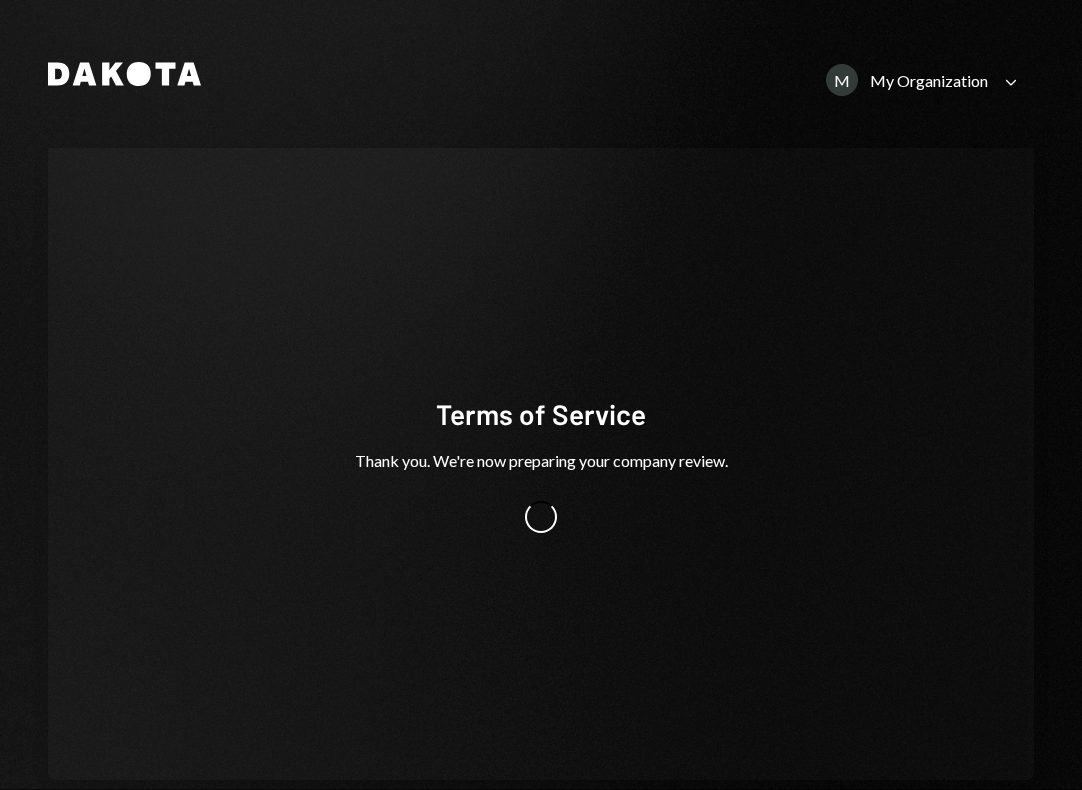 scroll, scrollTop: 0, scrollLeft: 0, axis: both 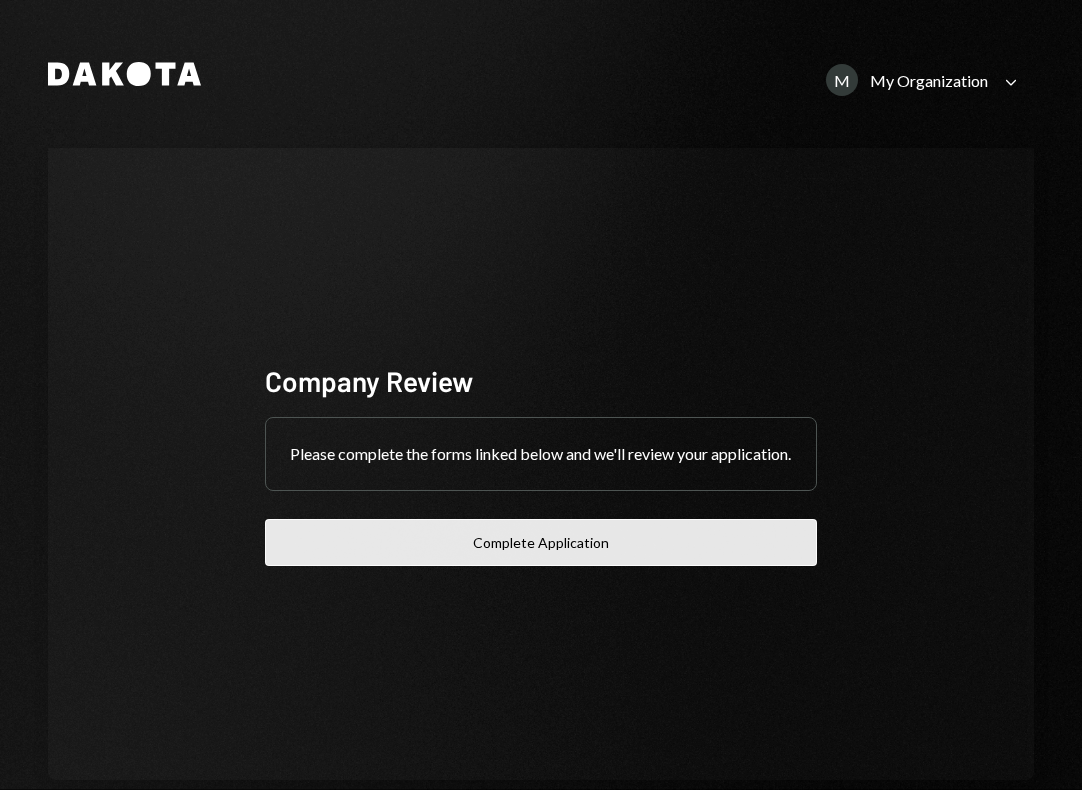 click on "Complete Application" at bounding box center [541, 542] 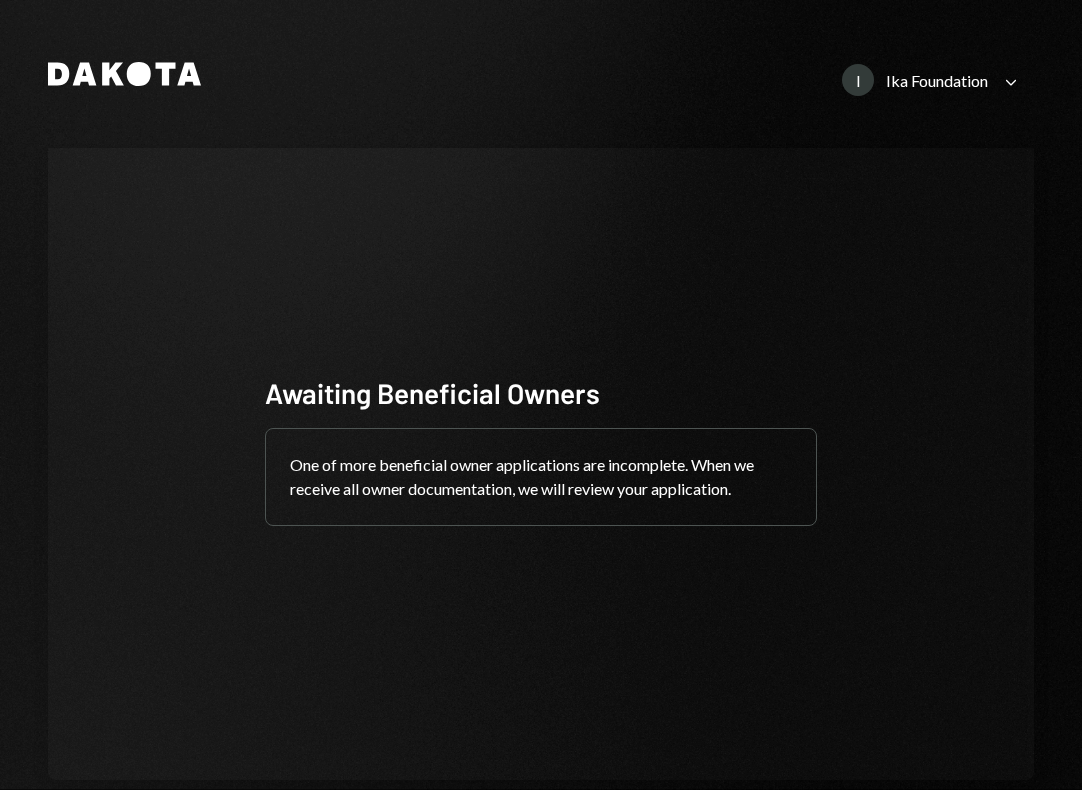 scroll, scrollTop: 38, scrollLeft: 0, axis: vertical 